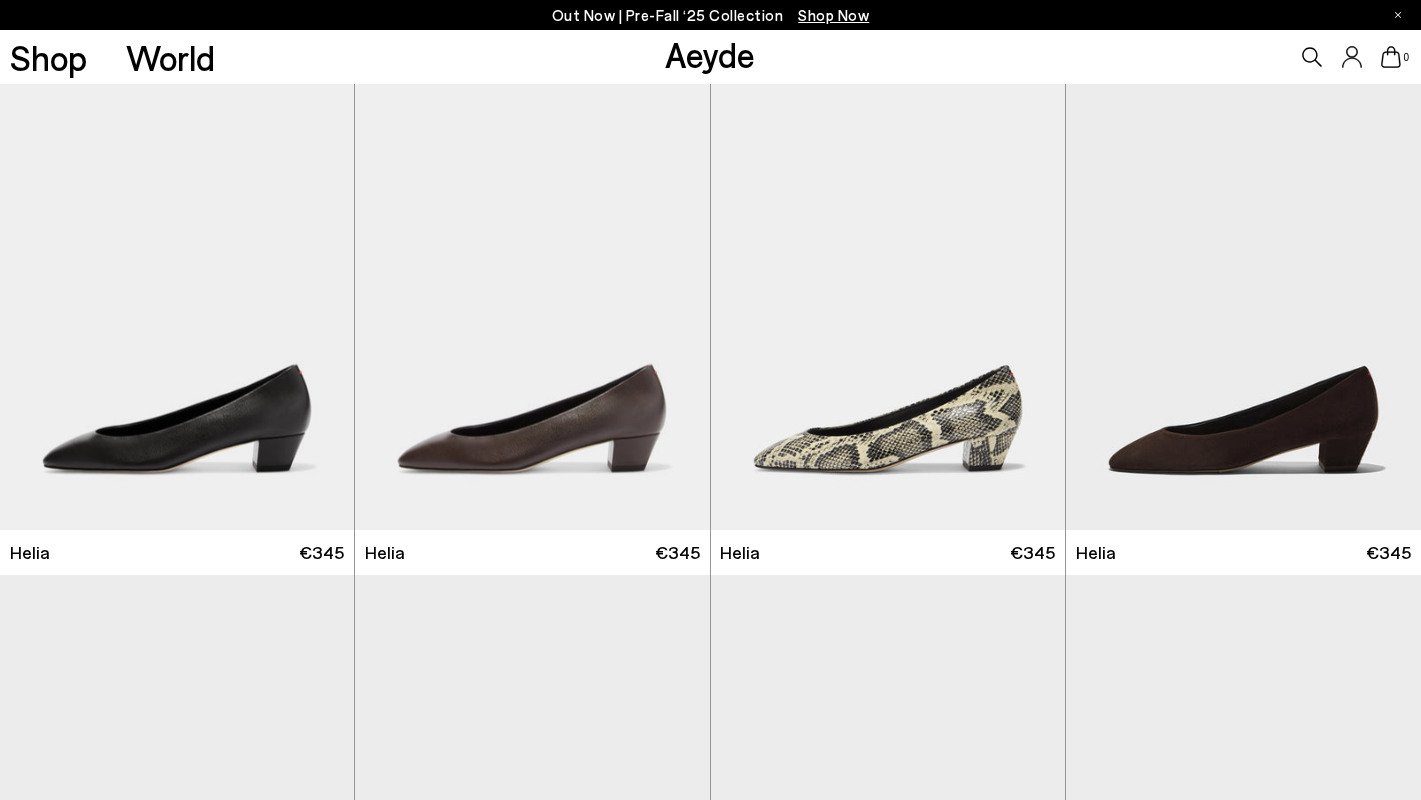 scroll, scrollTop: 0, scrollLeft: 0, axis: both 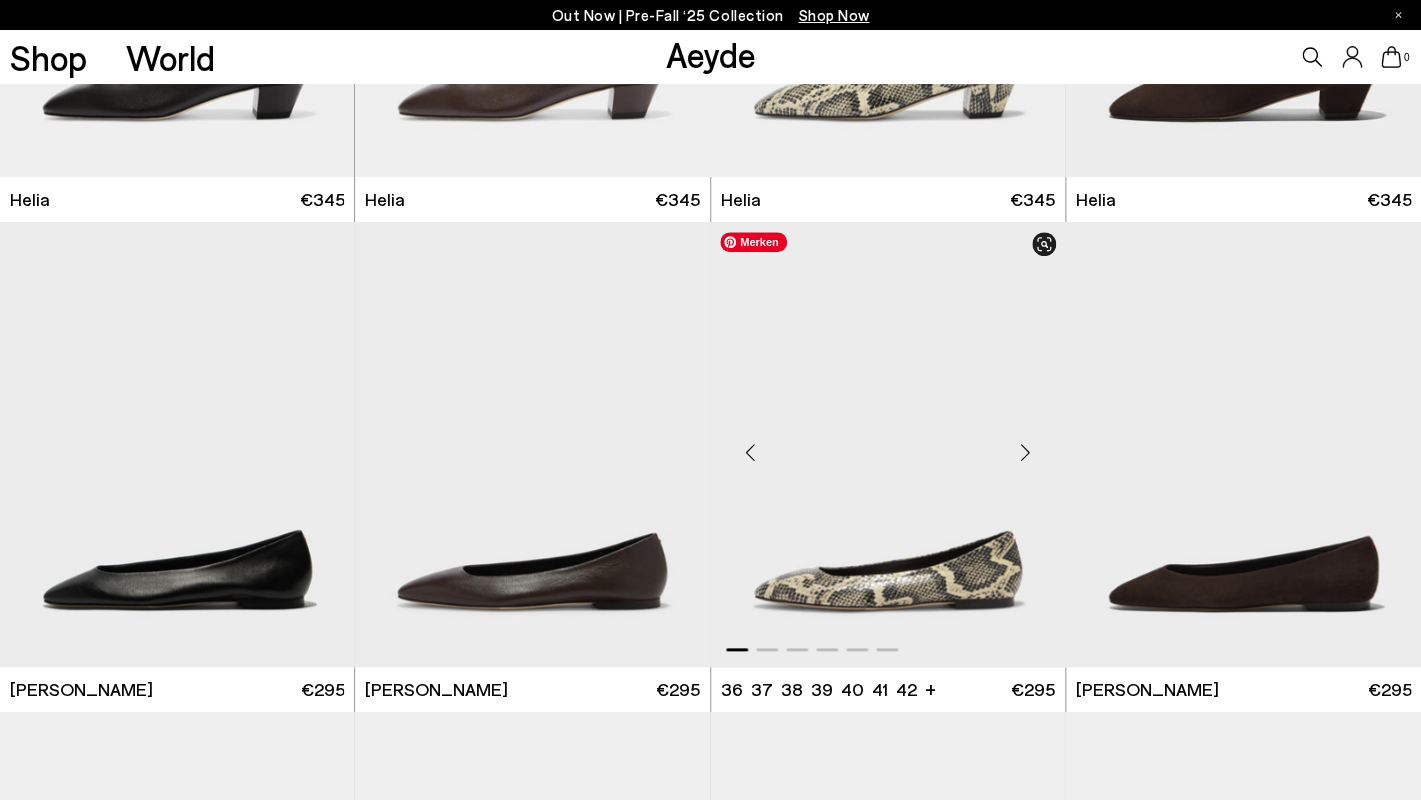 click at bounding box center (888, 444) 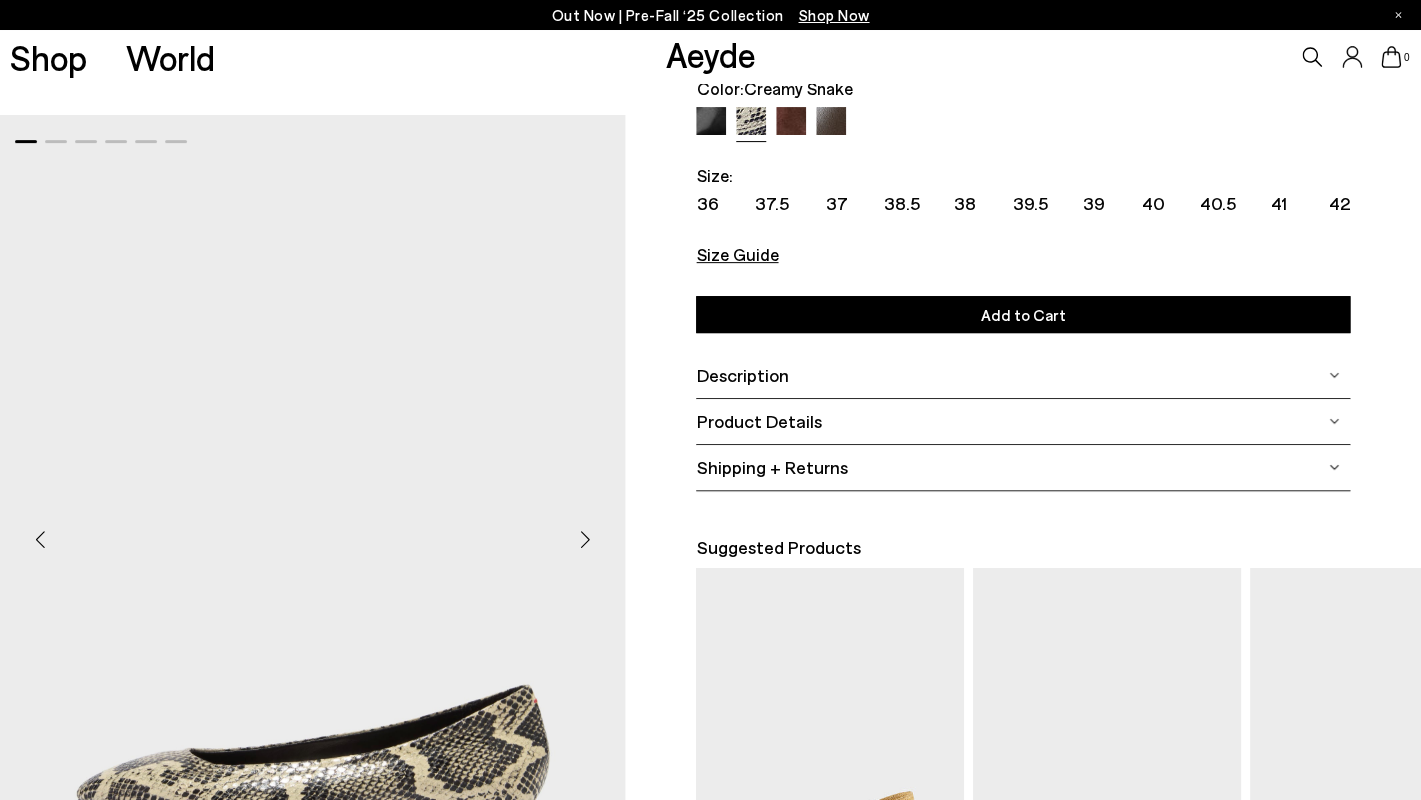 scroll, scrollTop: 248, scrollLeft: 0, axis: vertical 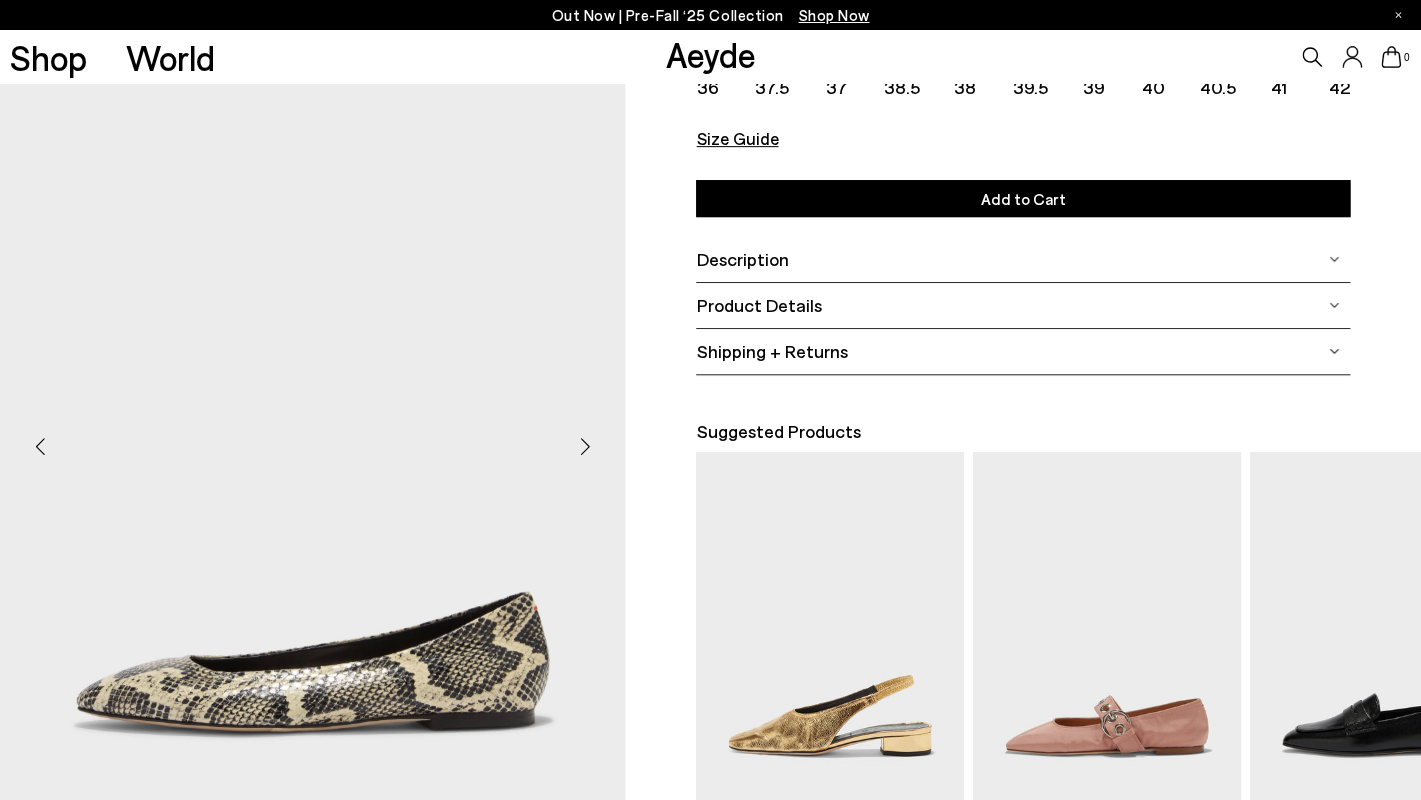 click at bounding box center (585, 447) 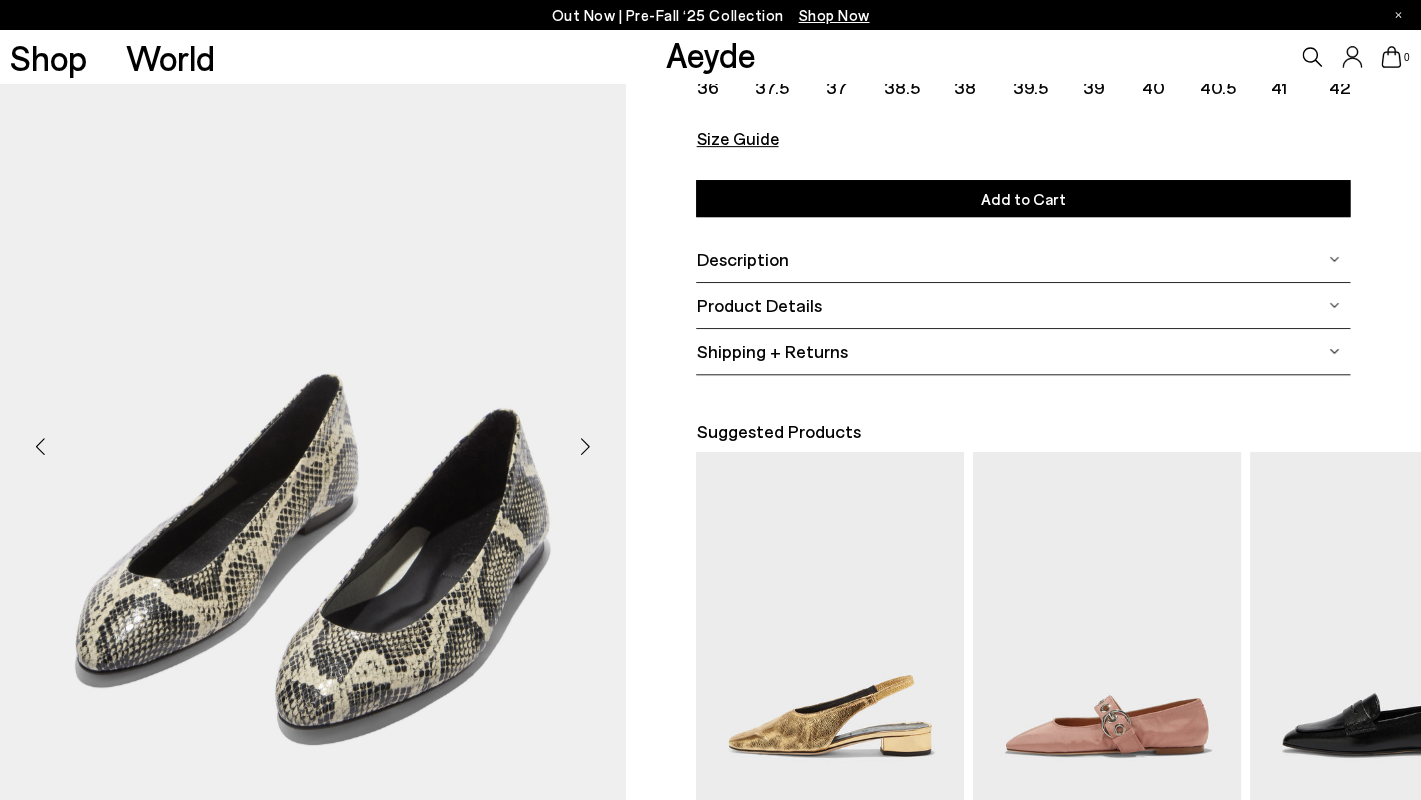 click at bounding box center [585, 447] 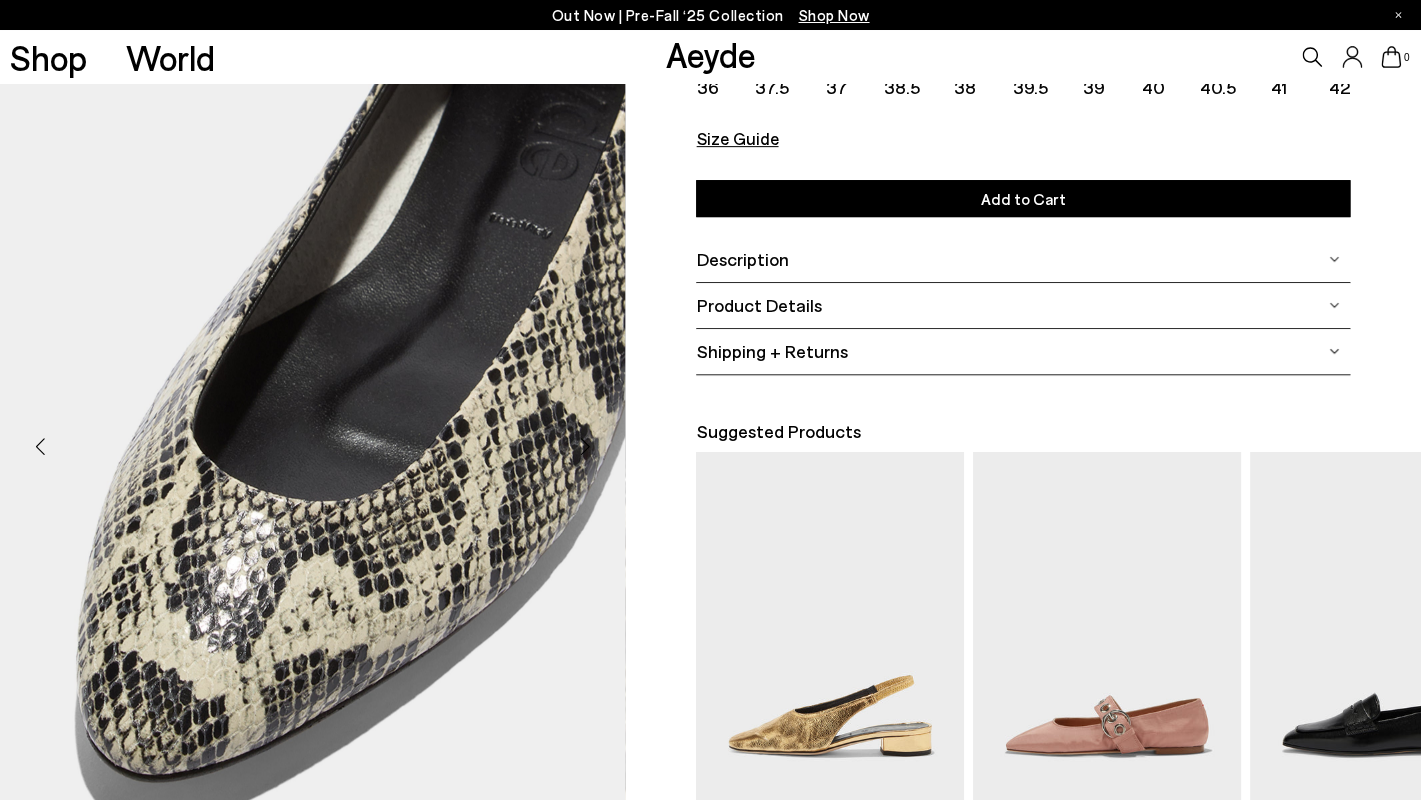 click at bounding box center (585, 447) 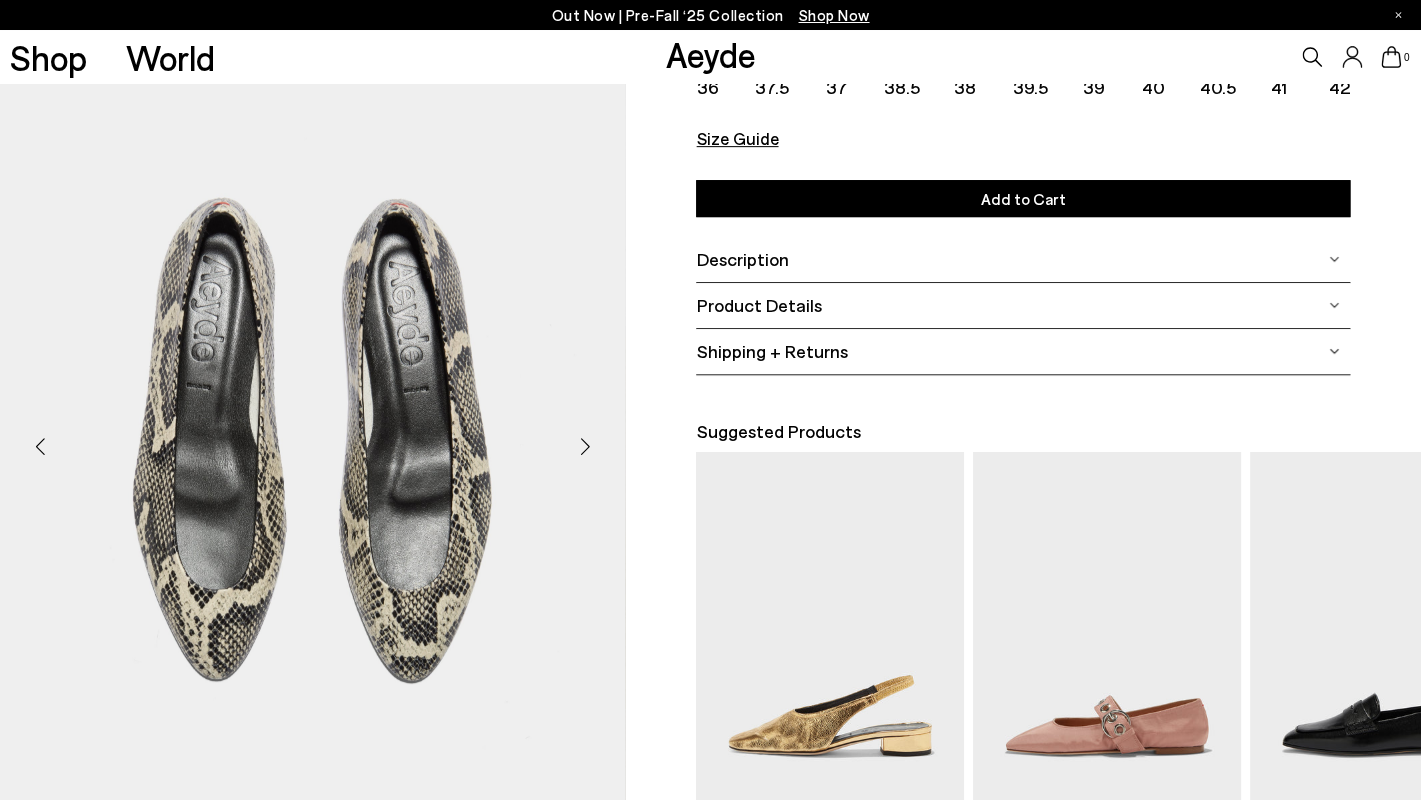 scroll, scrollTop: 0, scrollLeft: 0, axis: both 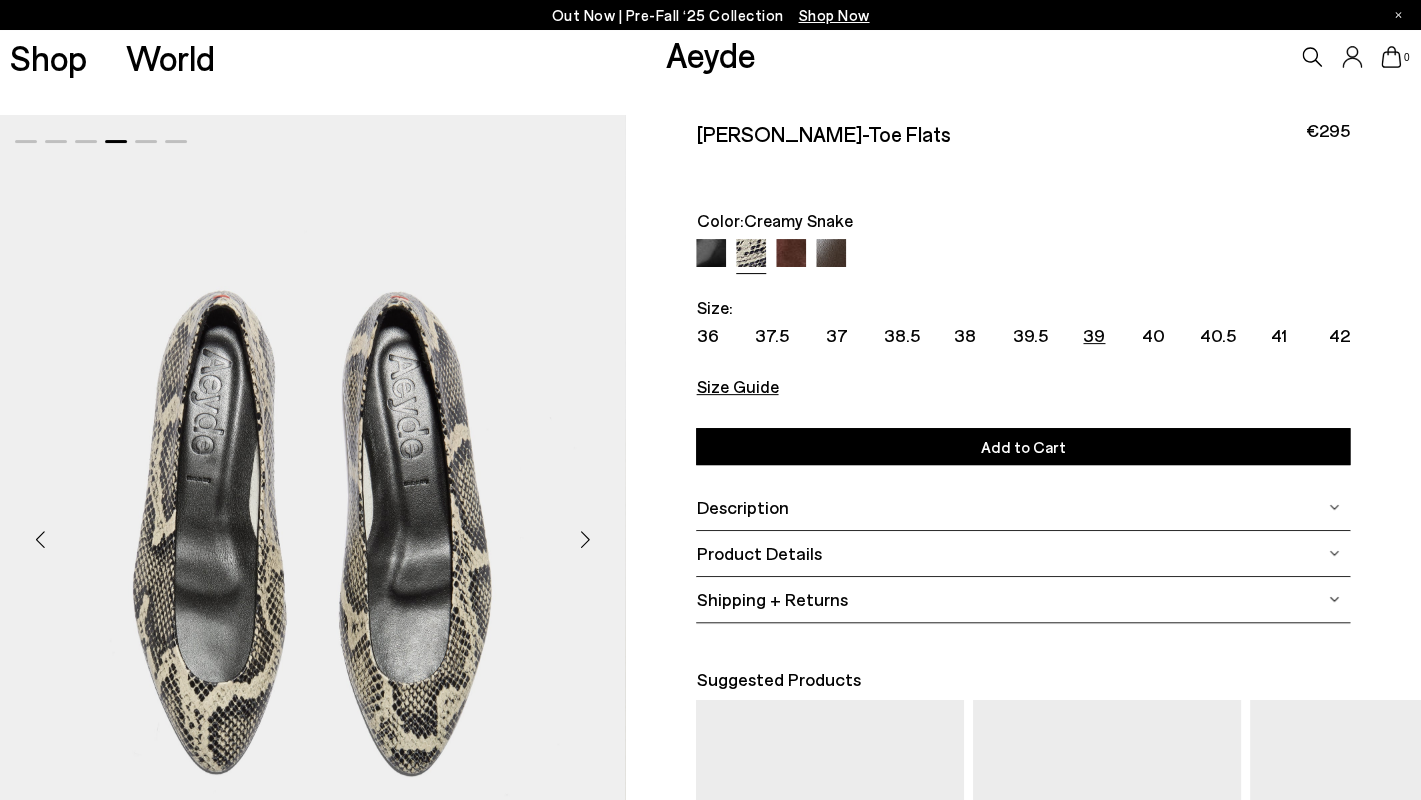 click on "39" at bounding box center [1094, 335] 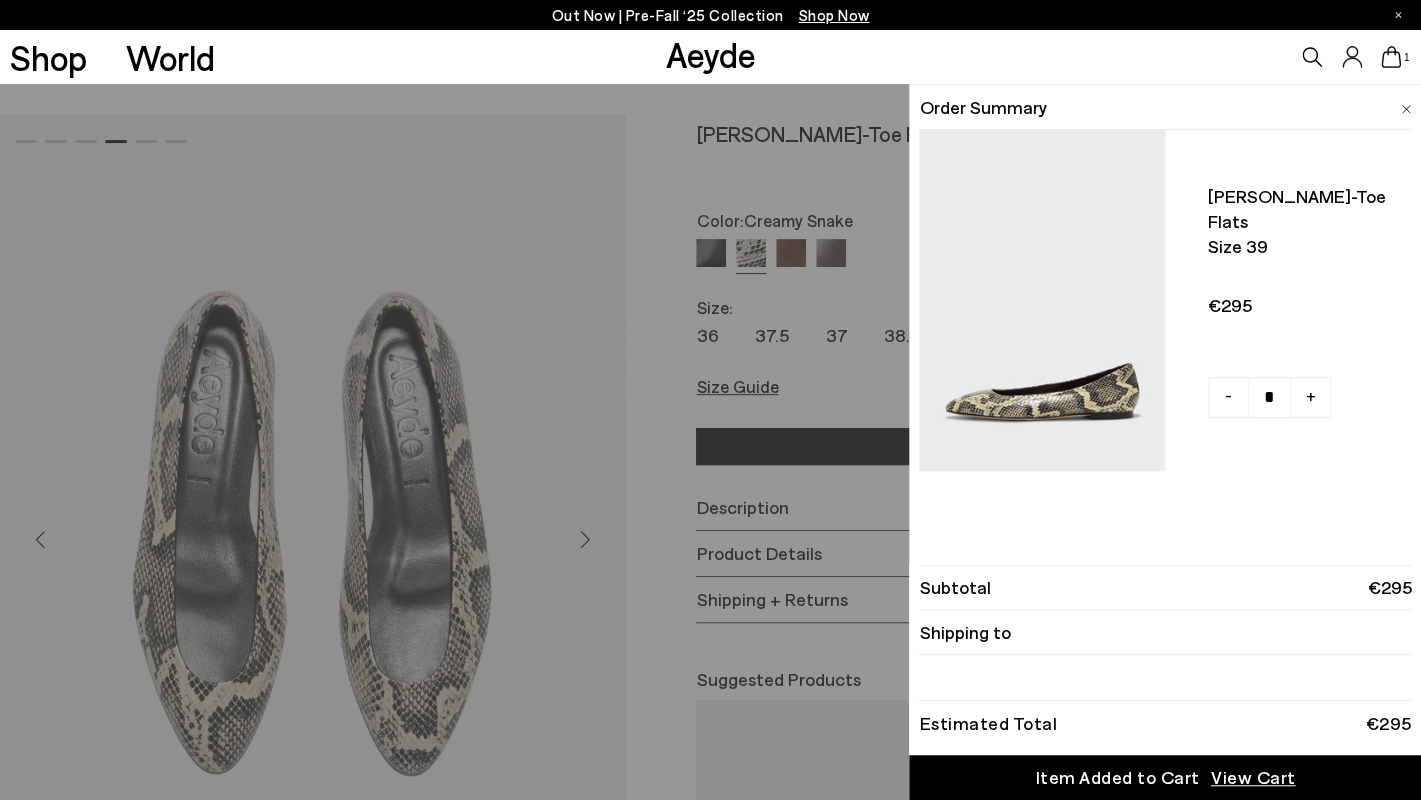 click on "Quick Add
Color
Size
View Details
Order Summary
[PERSON_NAME]-toe flats
Size
39
- +" at bounding box center (710, 442) 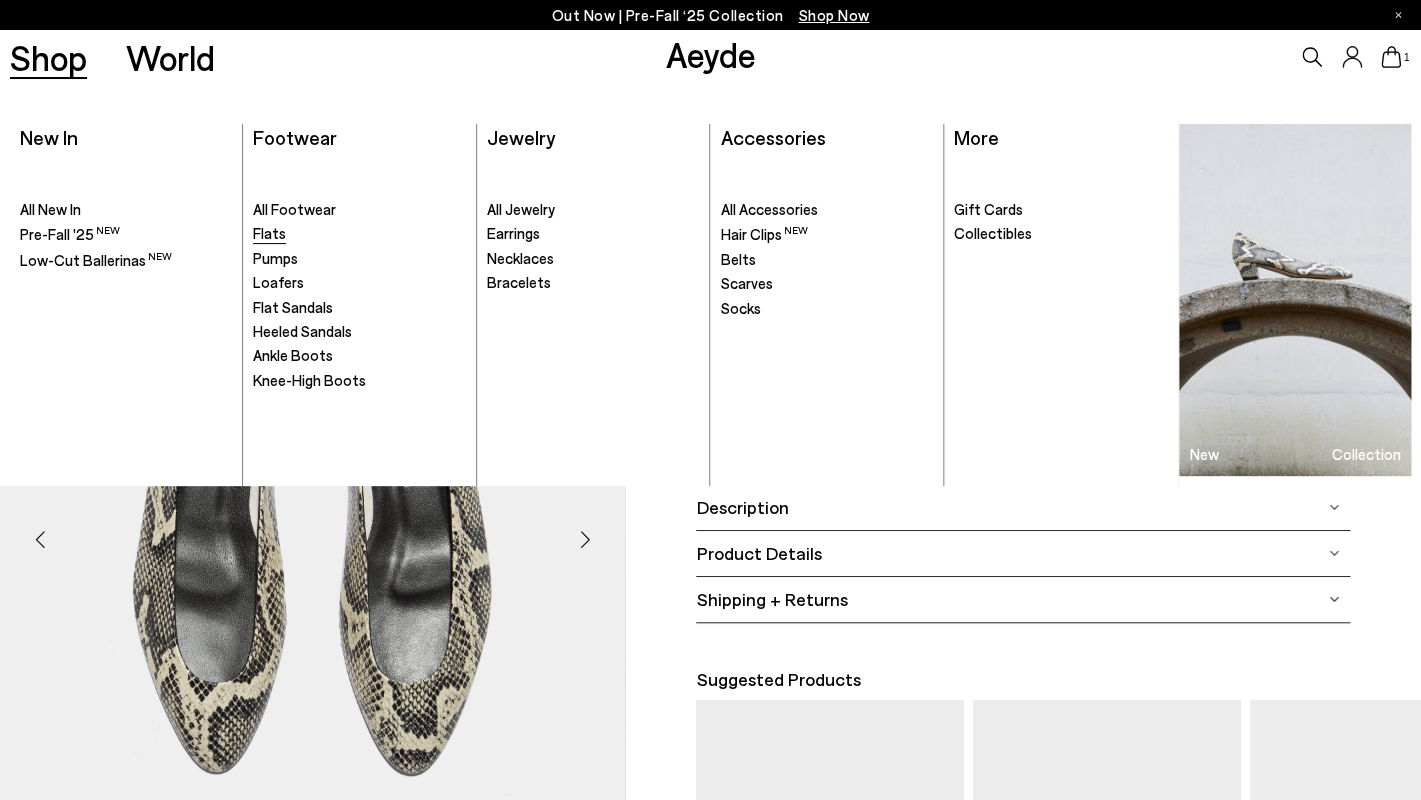 click on "Flats" at bounding box center (269, 233) 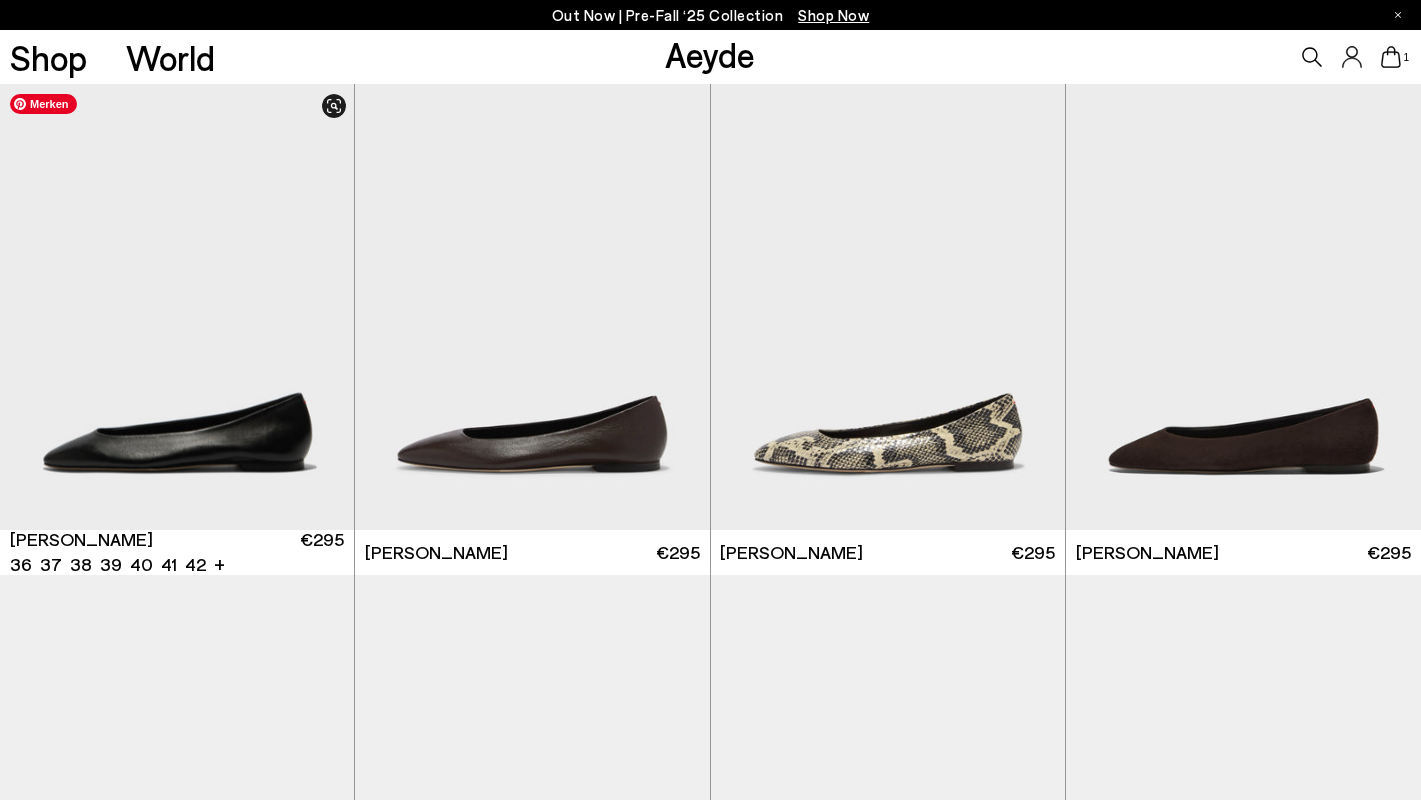 scroll, scrollTop: 0, scrollLeft: 0, axis: both 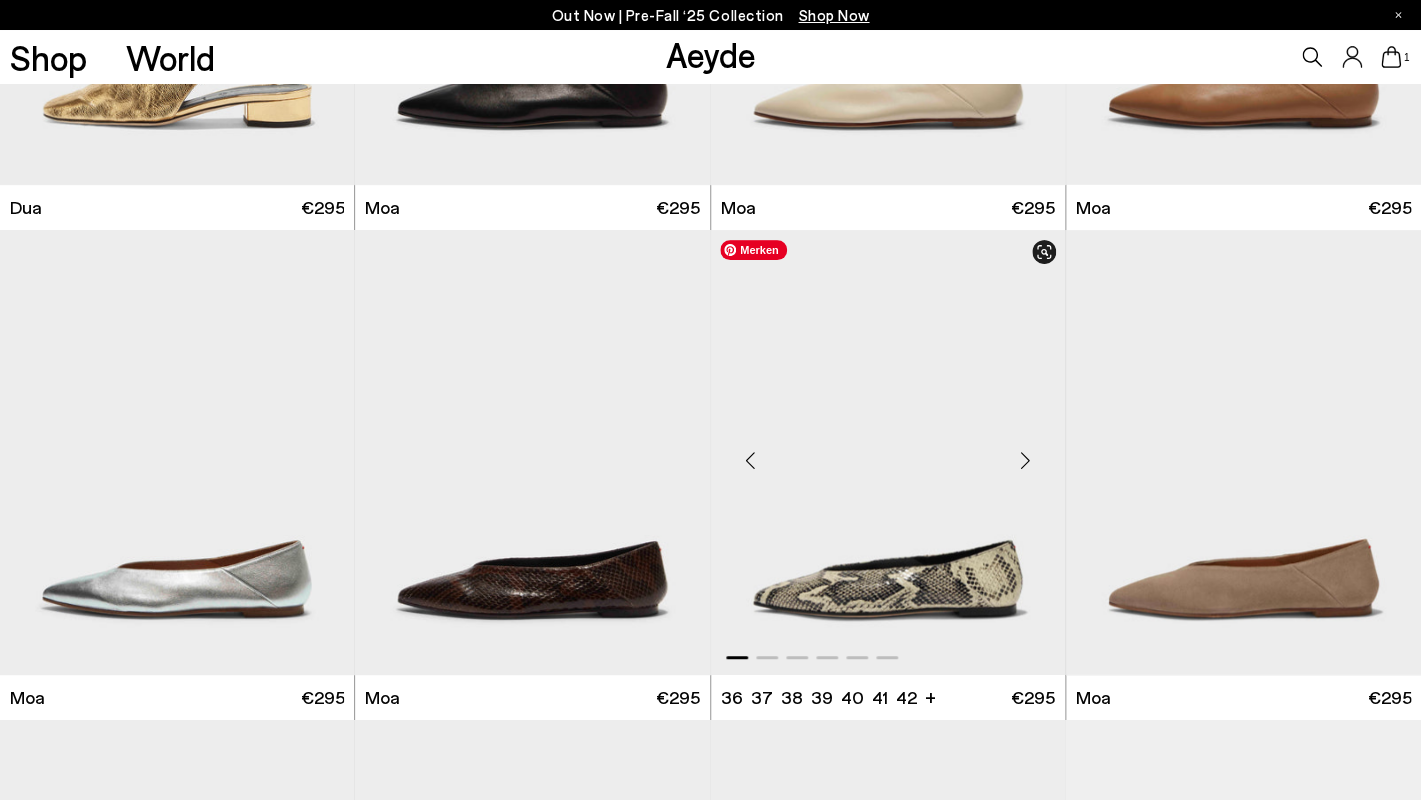 click at bounding box center [888, 452] 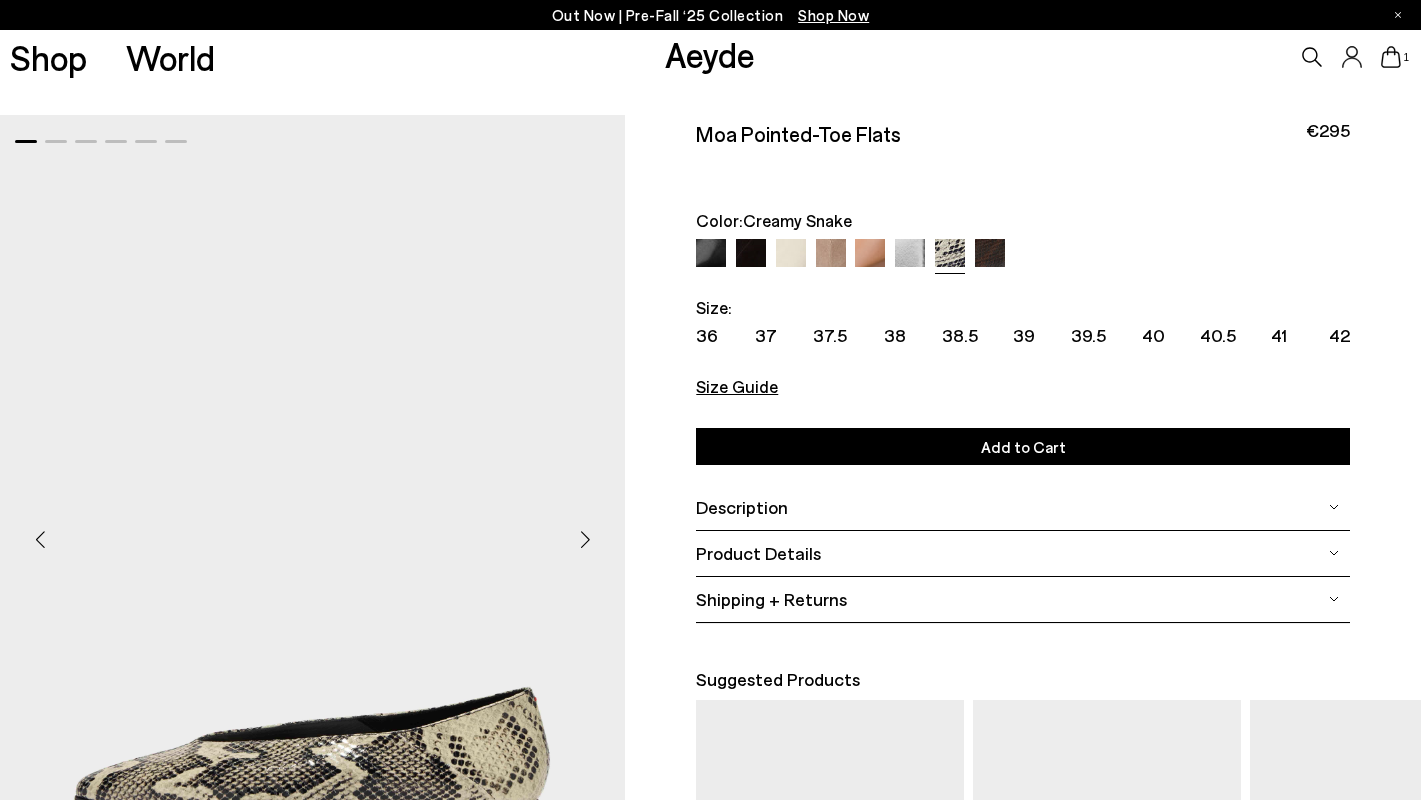 scroll, scrollTop: 0, scrollLeft: 0, axis: both 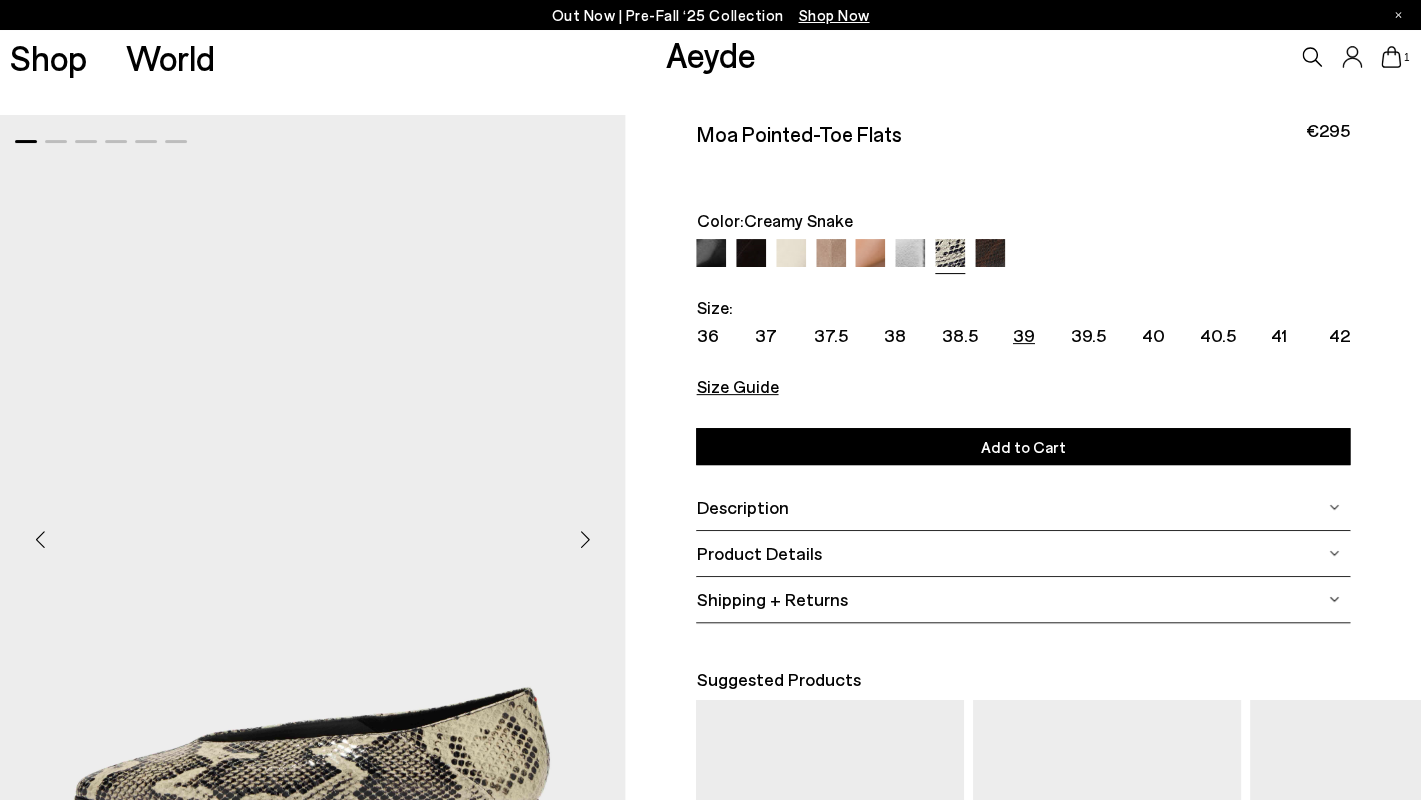 click on "39" at bounding box center [1024, 335] 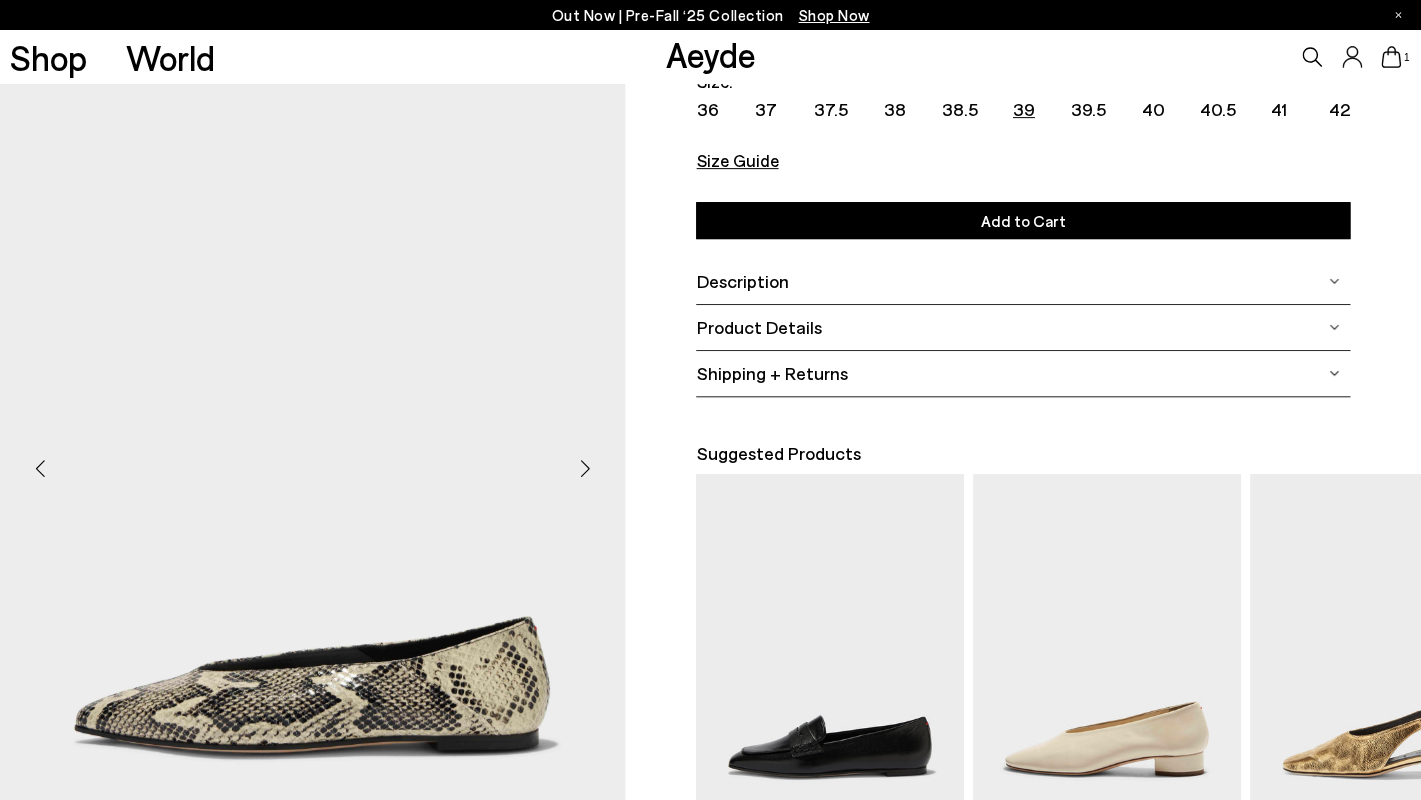 scroll, scrollTop: 229, scrollLeft: 0, axis: vertical 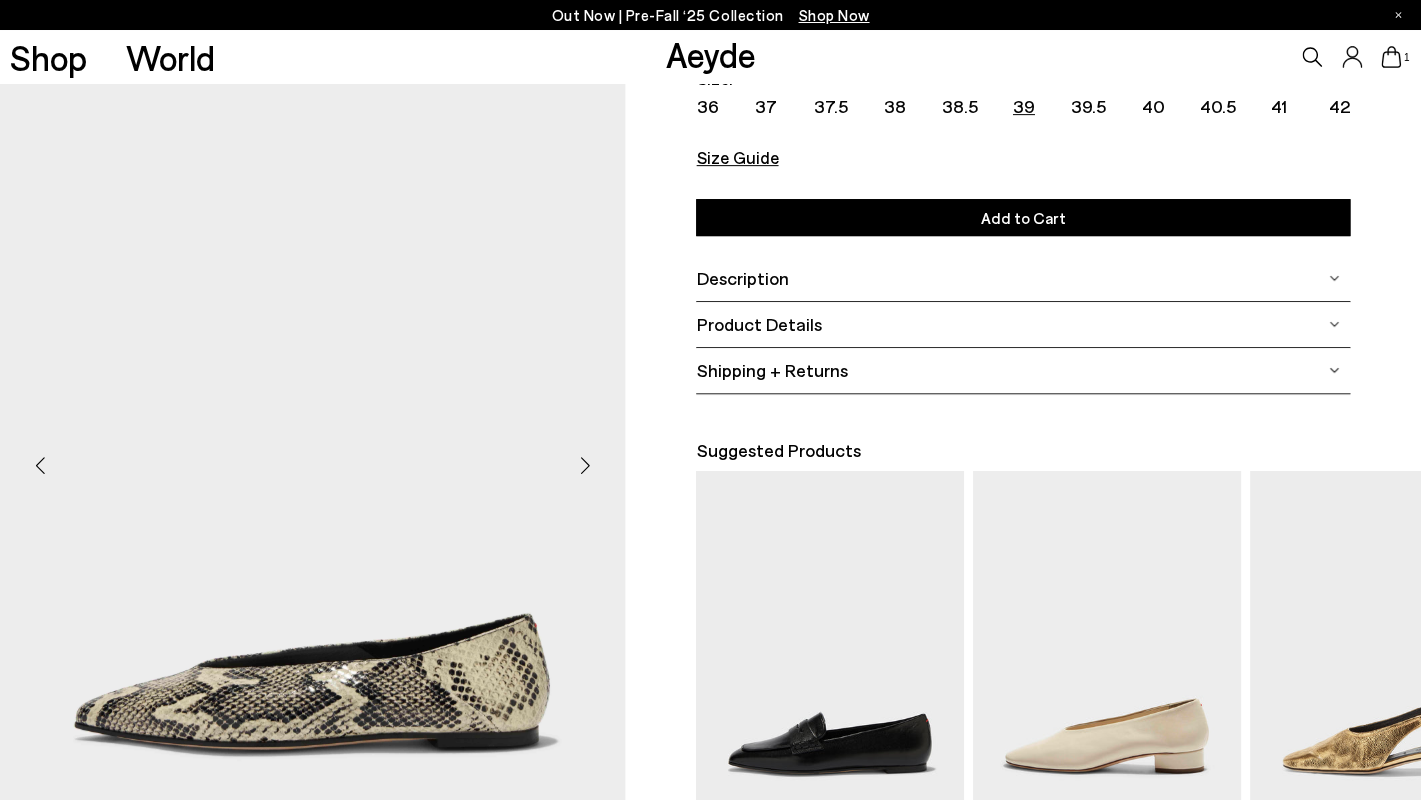 click at bounding box center [585, 466] 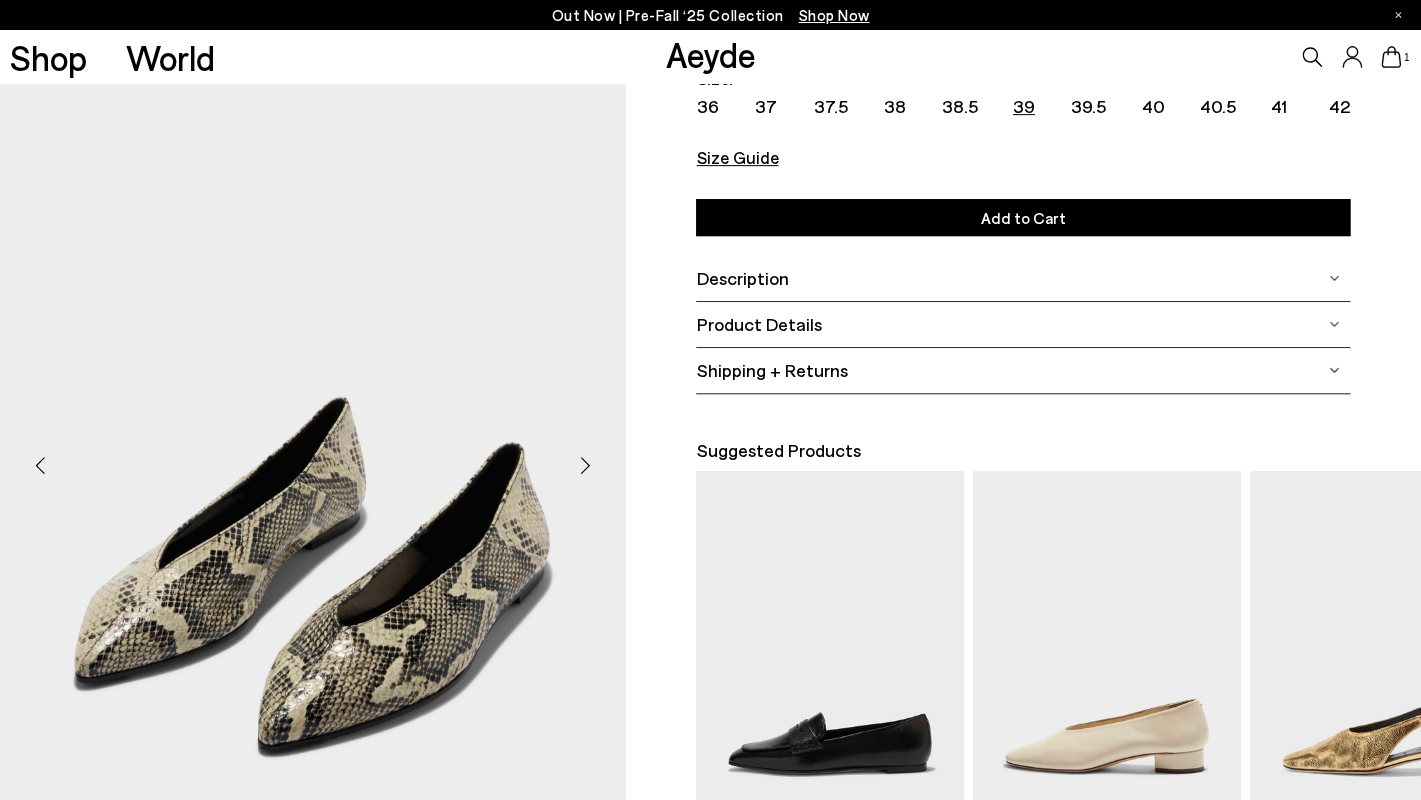 click at bounding box center (585, 466) 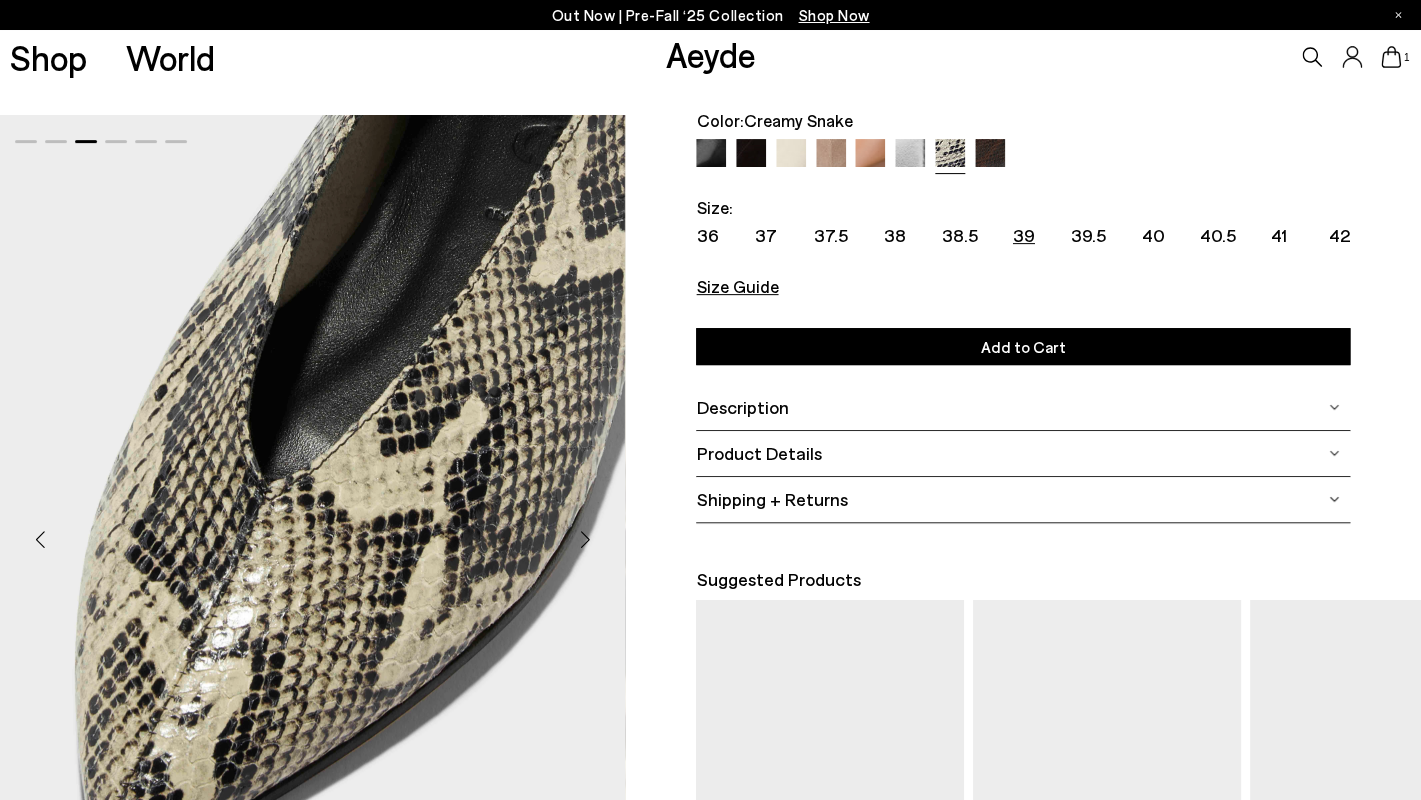 scroll, scrollTop: 0, scrollLeft: 0, axis: both 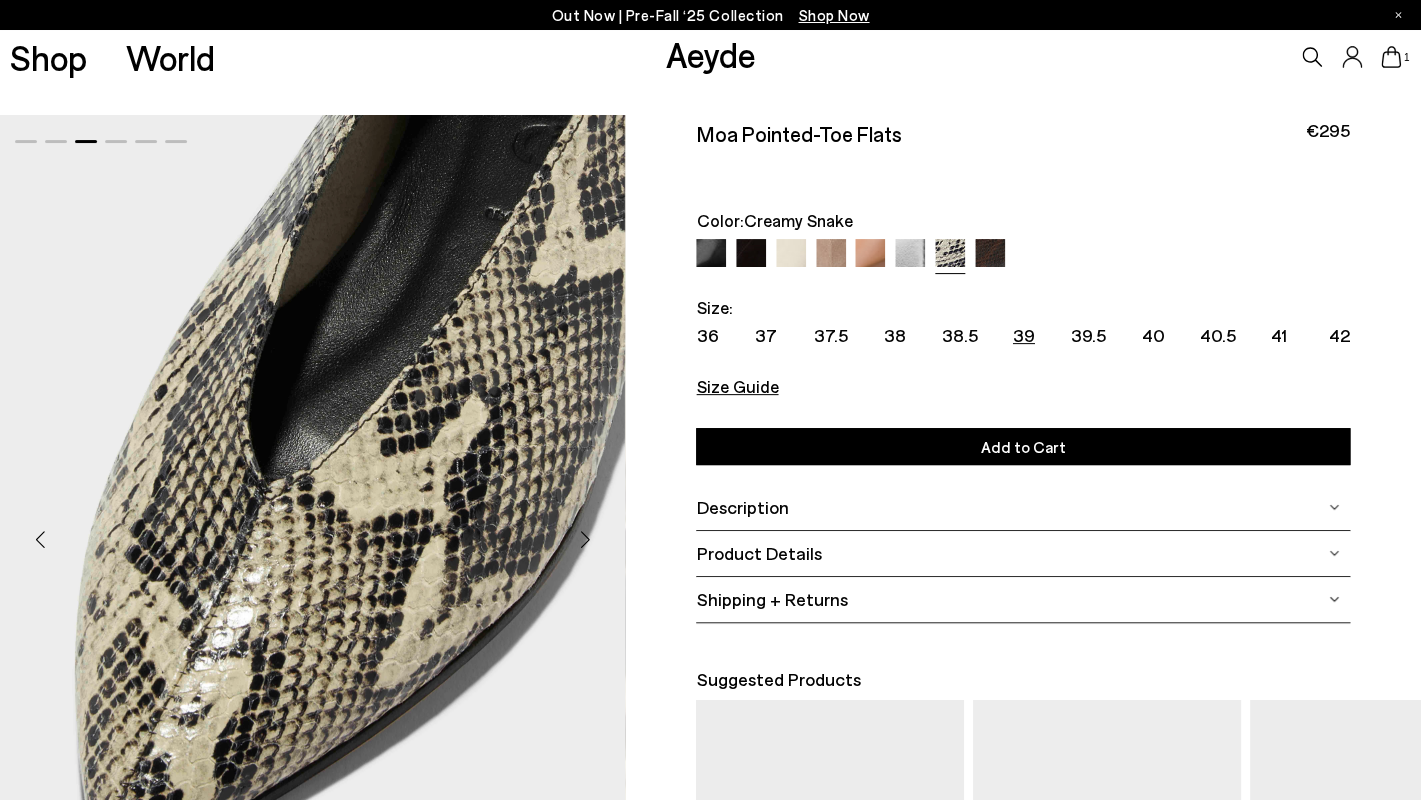 click on "Add to Cart
Select a Size" at bounding box center (1023, 446) 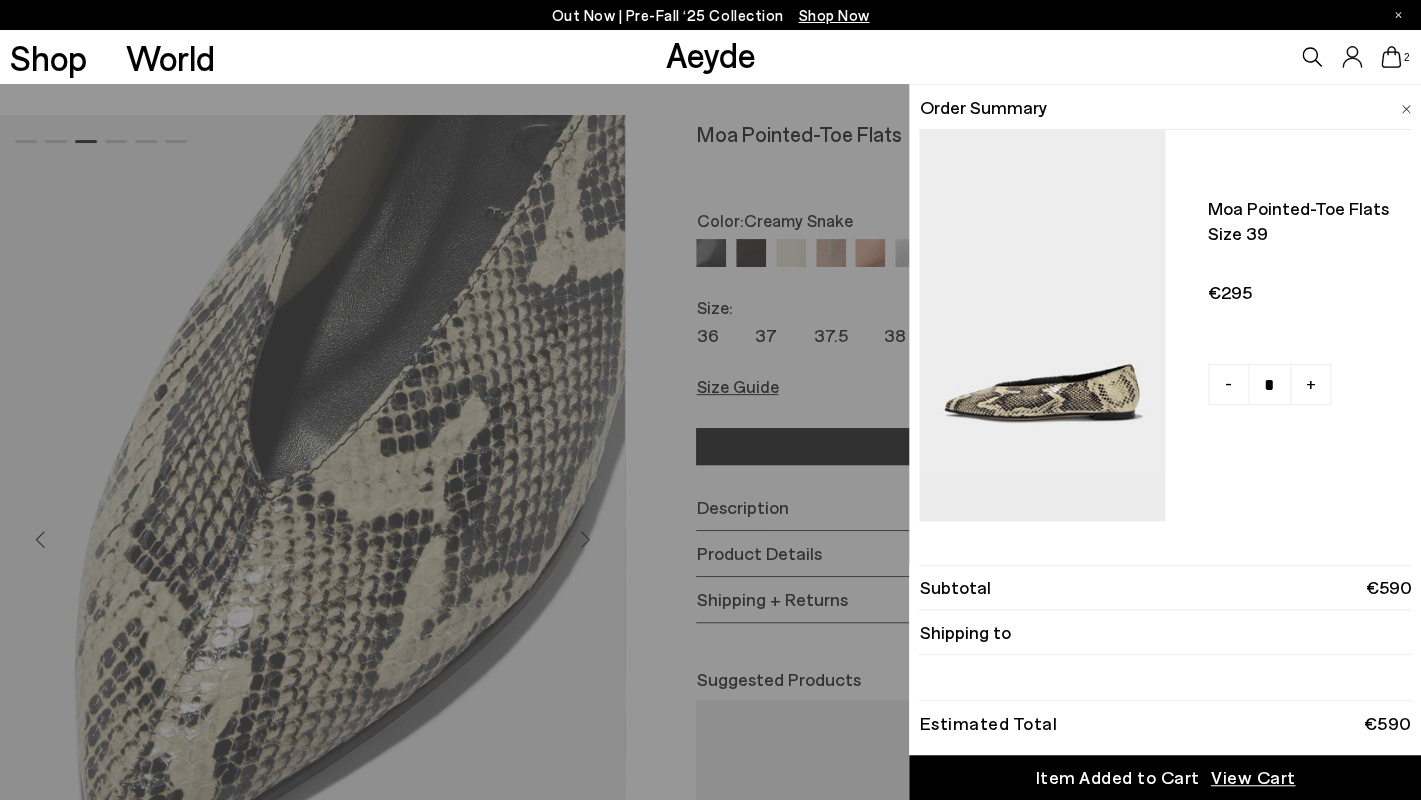 click on "Quick Add
Color
Size
View Details
Order Summary
Moa pointed-toe flats
Size
39
- + No More Available" at bounding box center (710, 442) 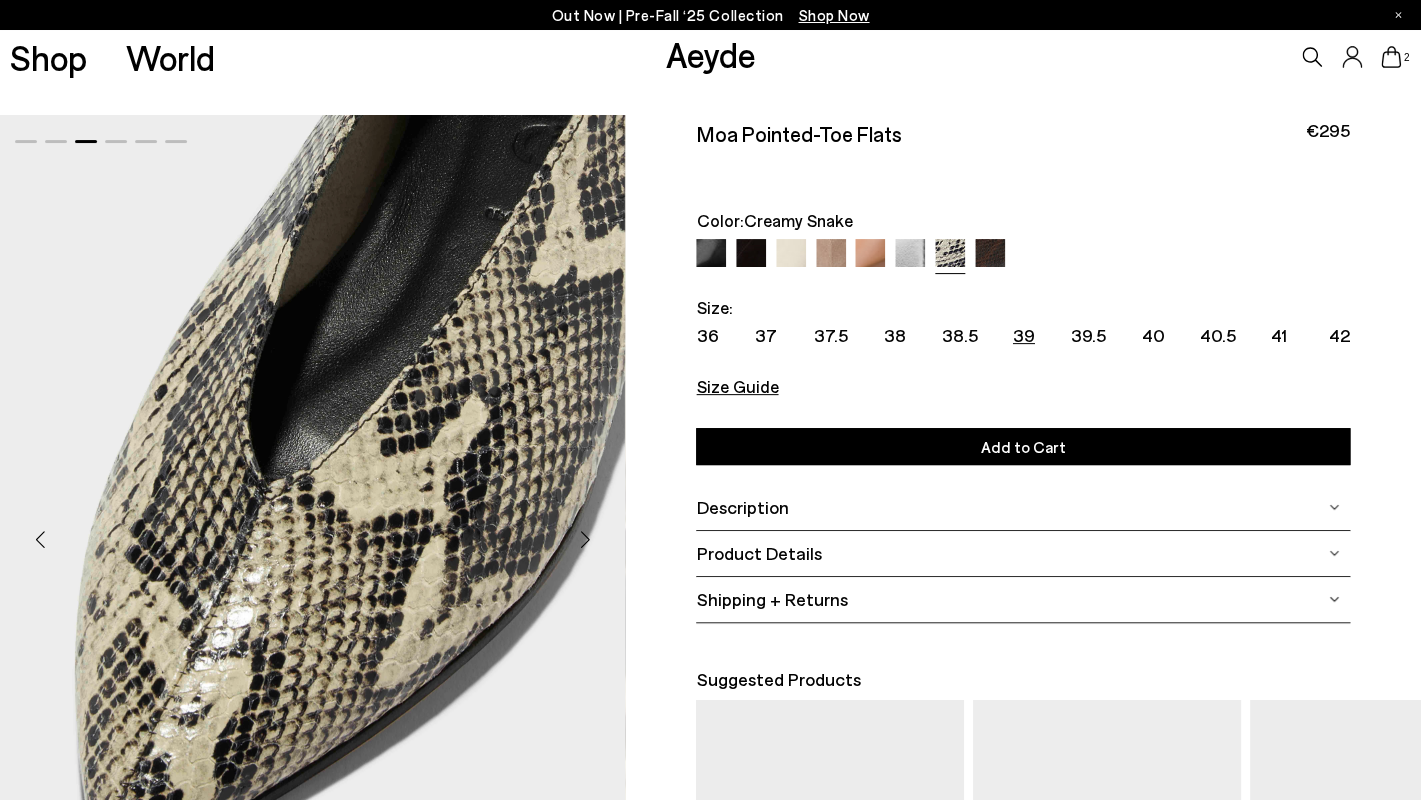 click on "Description" at bounding box center [742, 507] 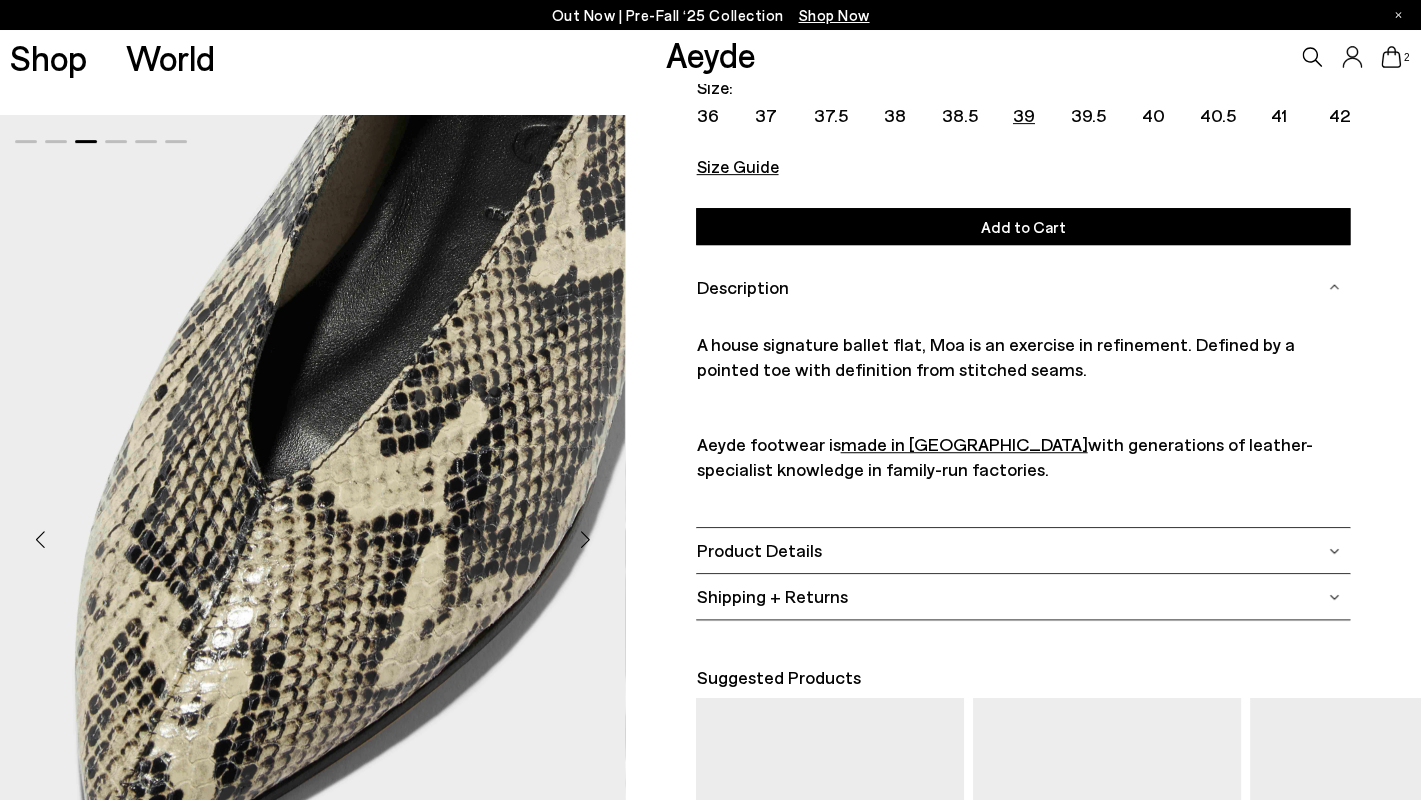 scroll, scrollTop: 226, scrollLeft: 0, axis: vertical 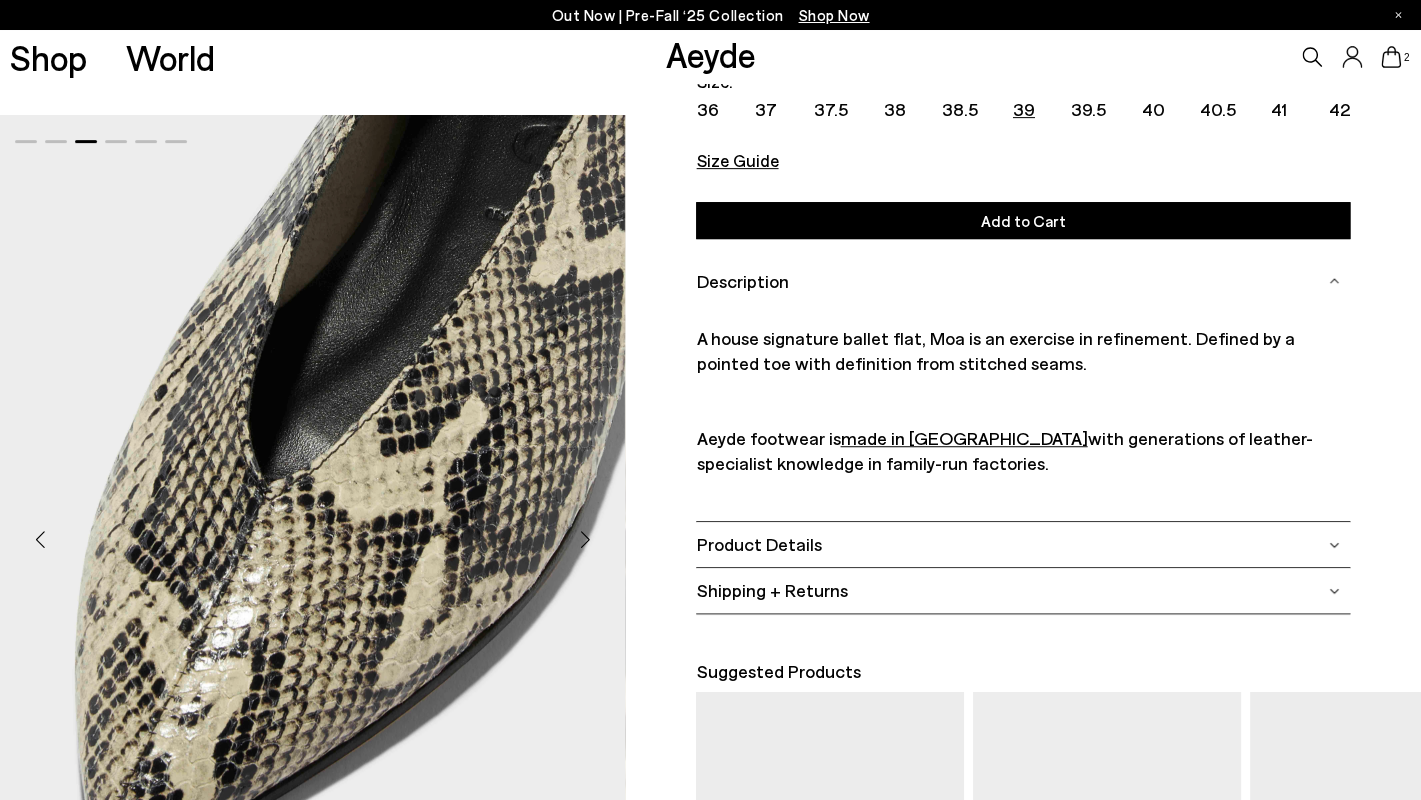 click on "Product Details" at bounding box center [1023, 544] 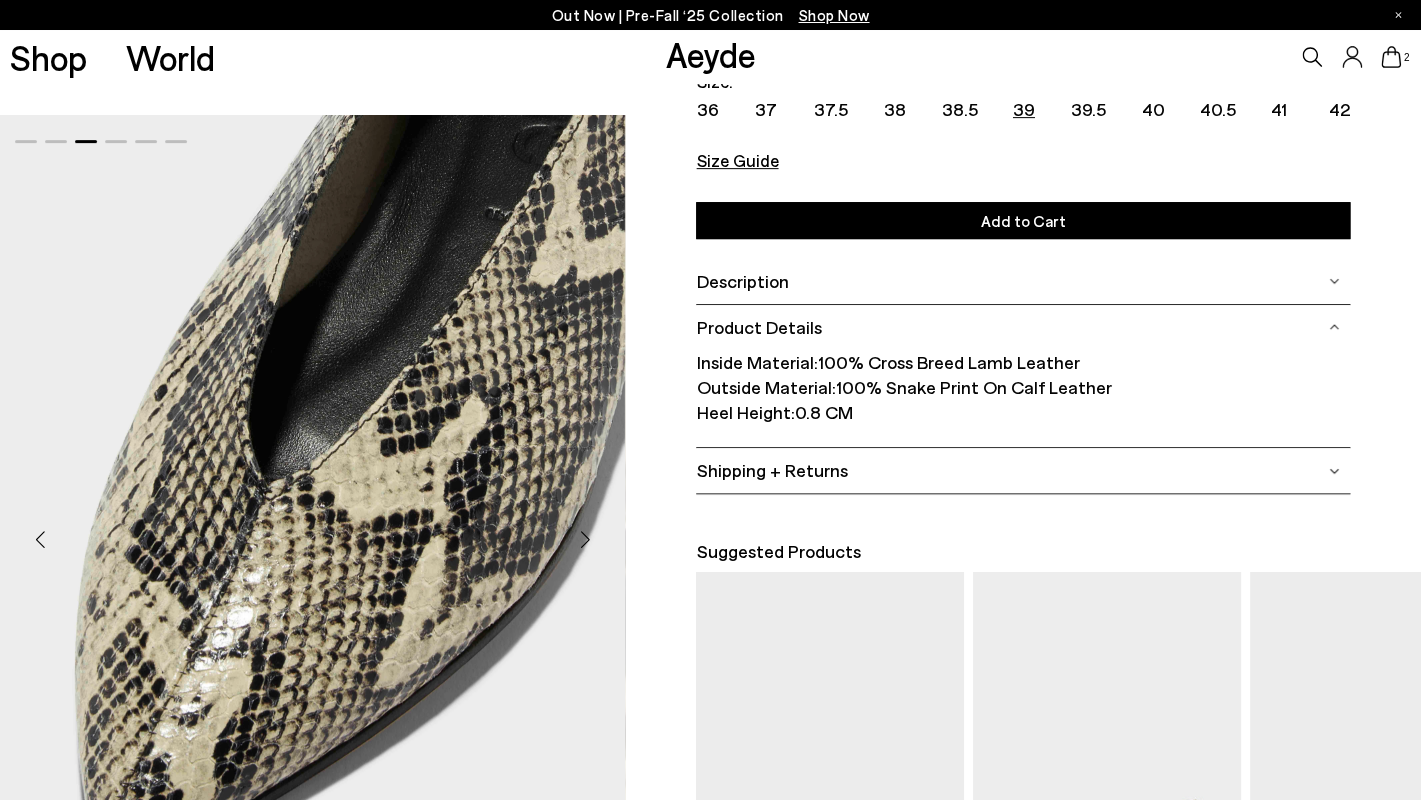 click at bounding box center [585, 540] 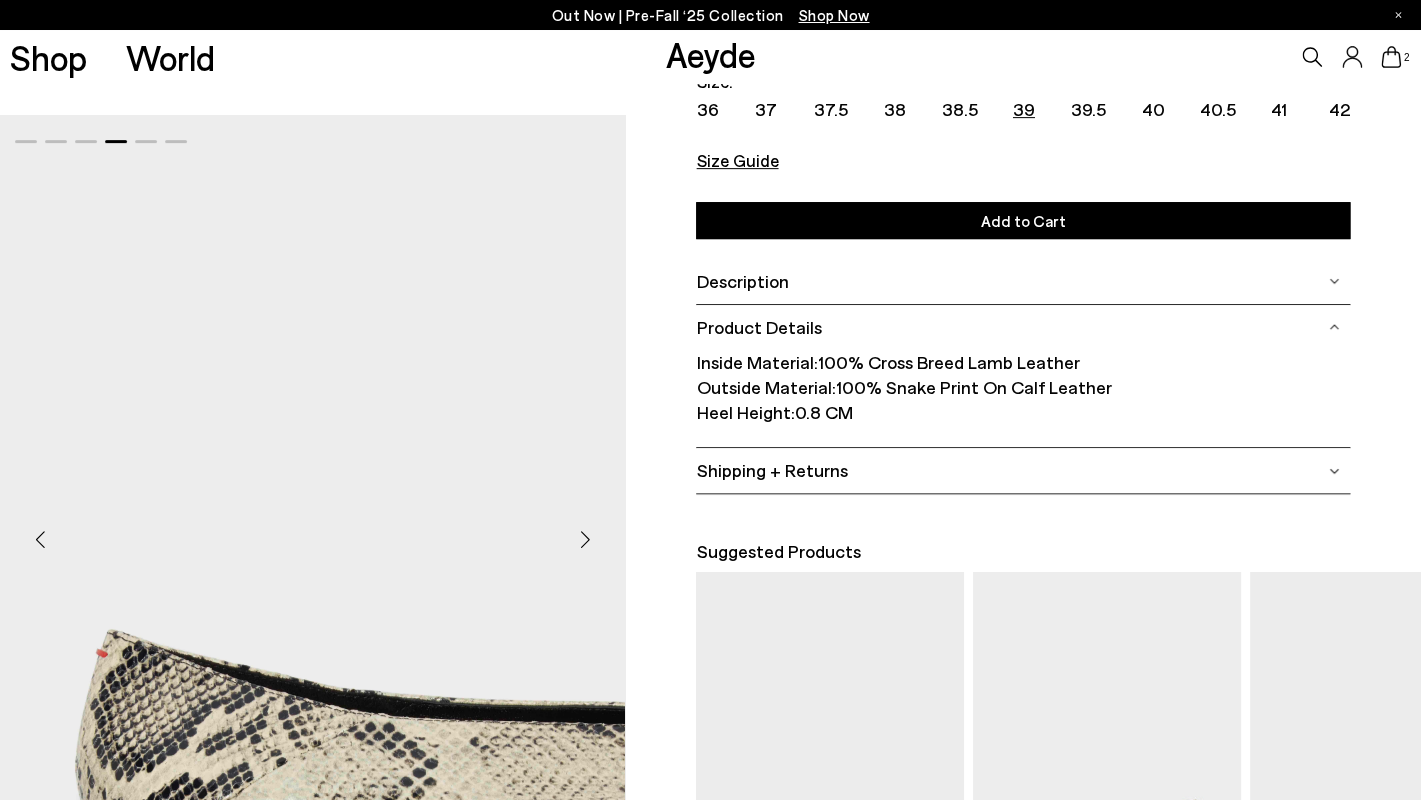 click at bounding box center [585, 540] 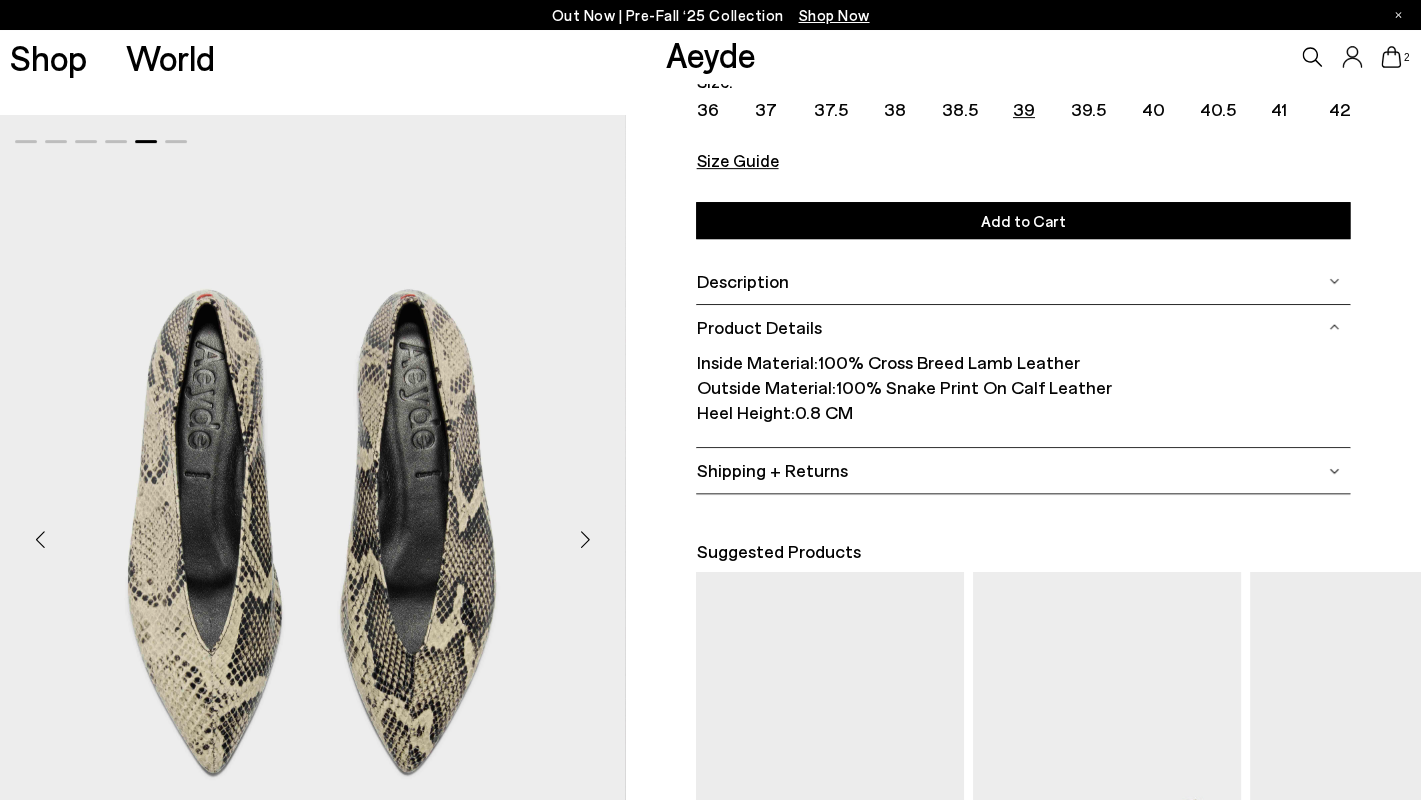 click at bounding box center [585, 540] 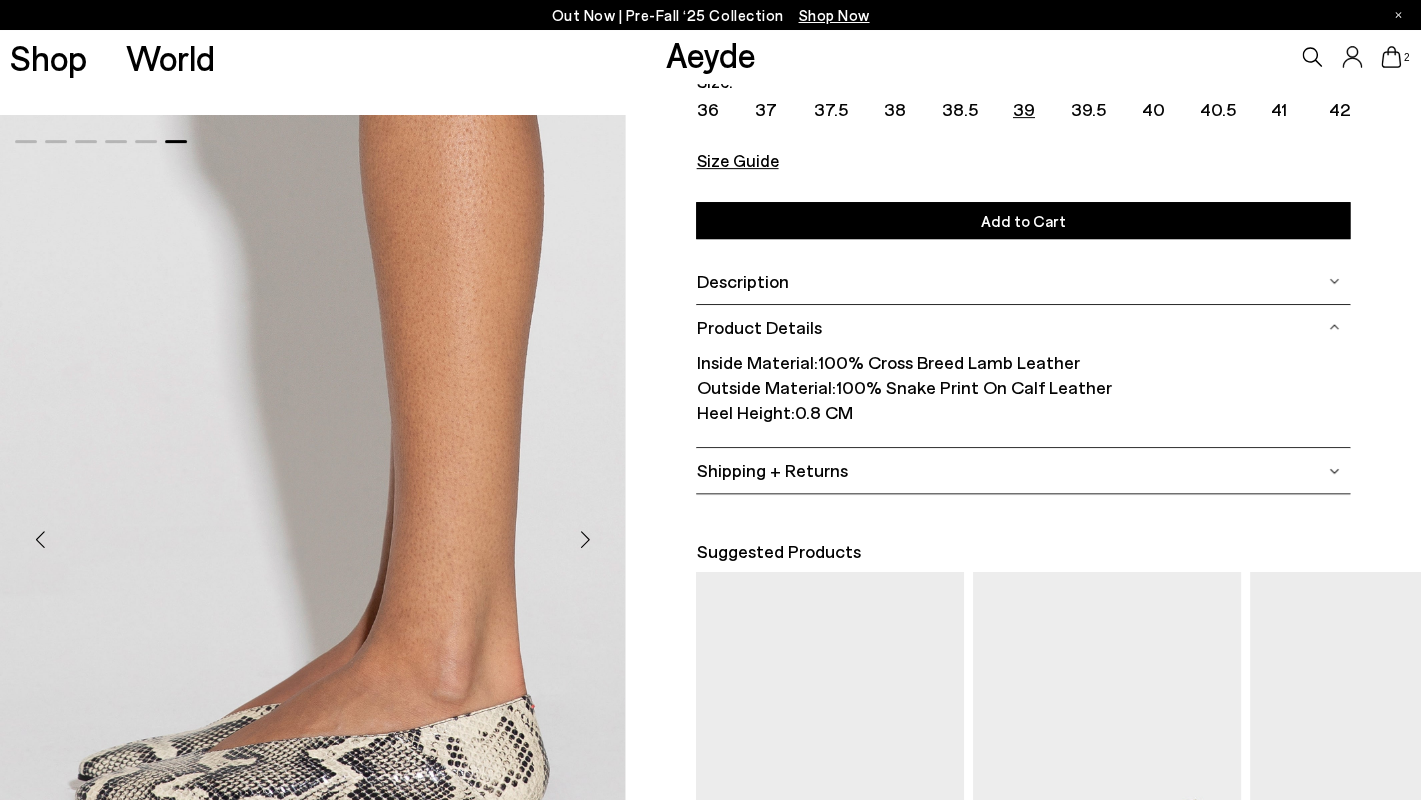 click at bounding box center [585, 540] 